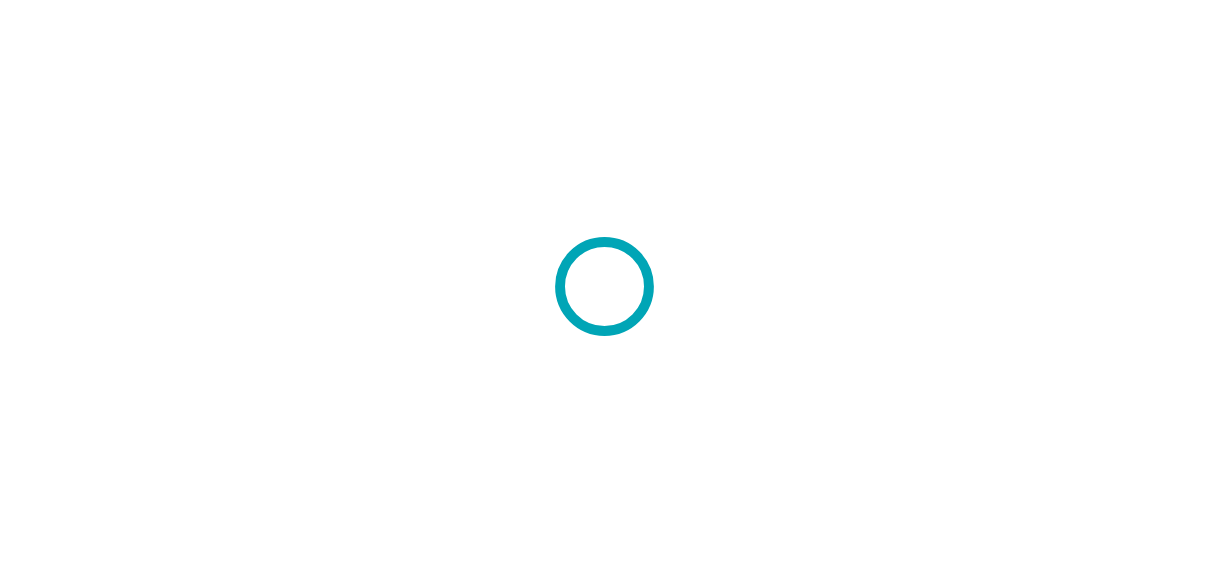 scroll, scrollTop: 0, scrollLeft: 0, axis: both 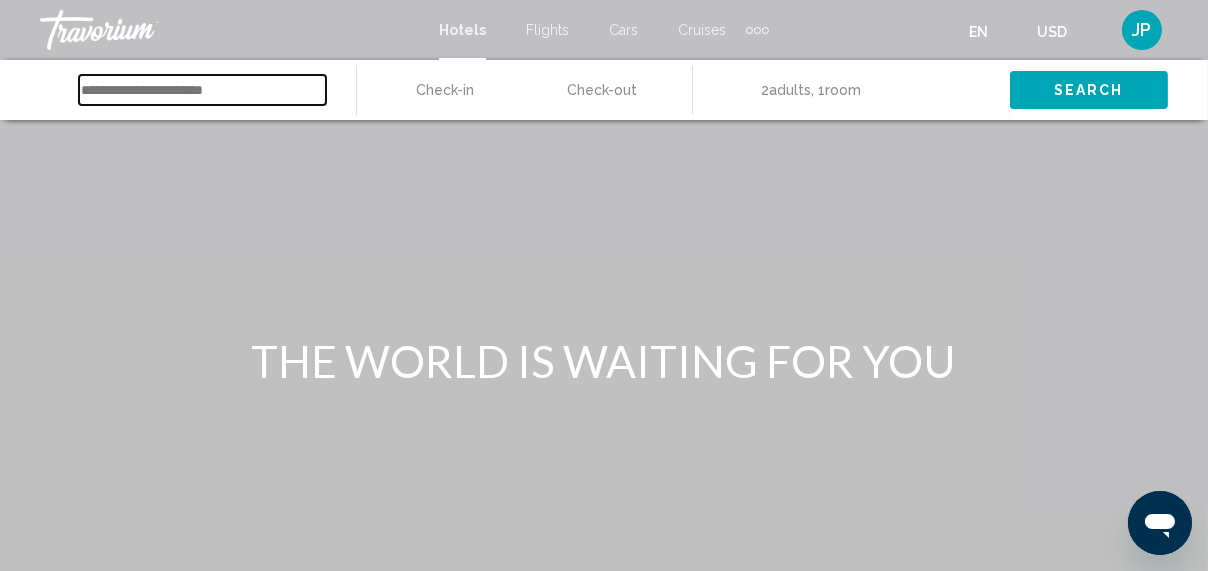 click at bounding box center (202, 90) 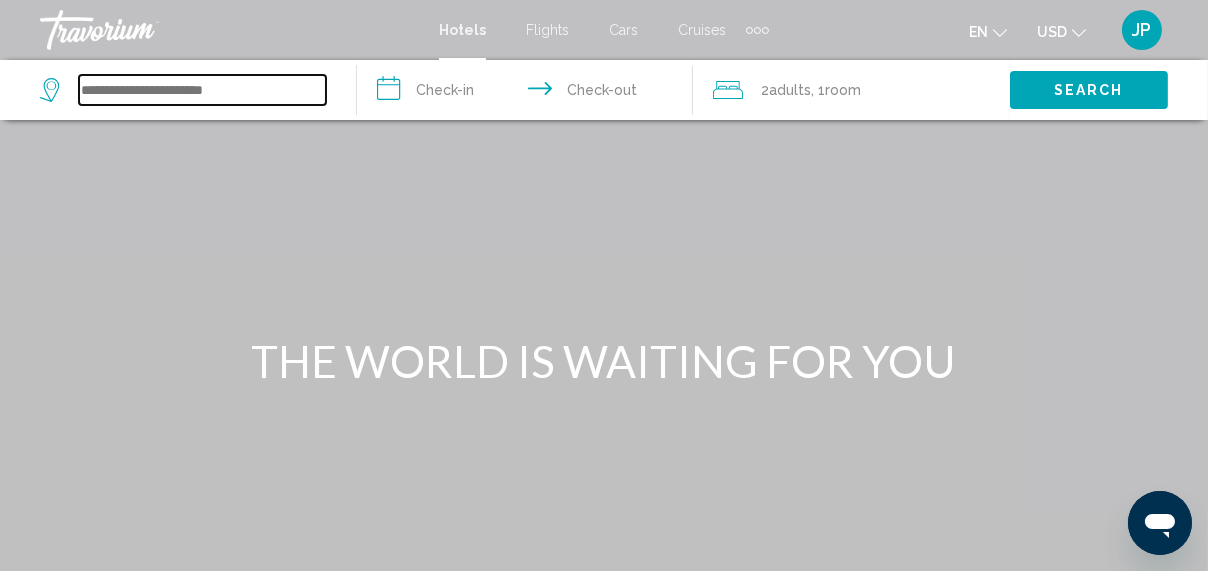 paste on "**********" 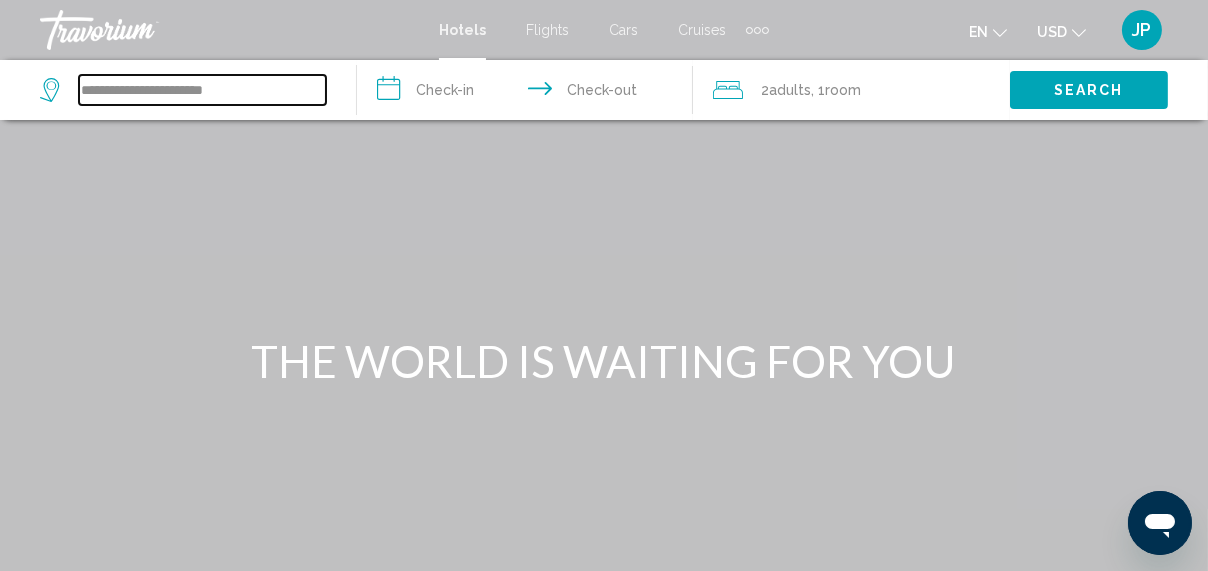 scroll, scrollTop: 0, scrollLeft: 33, axis: horizontal 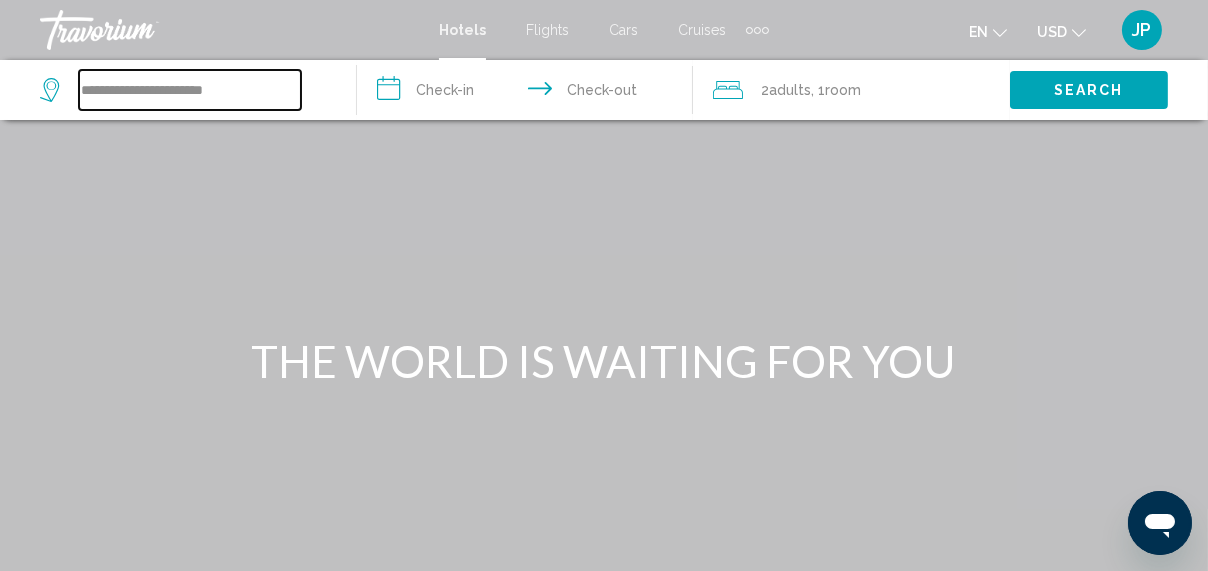 type on "**********" 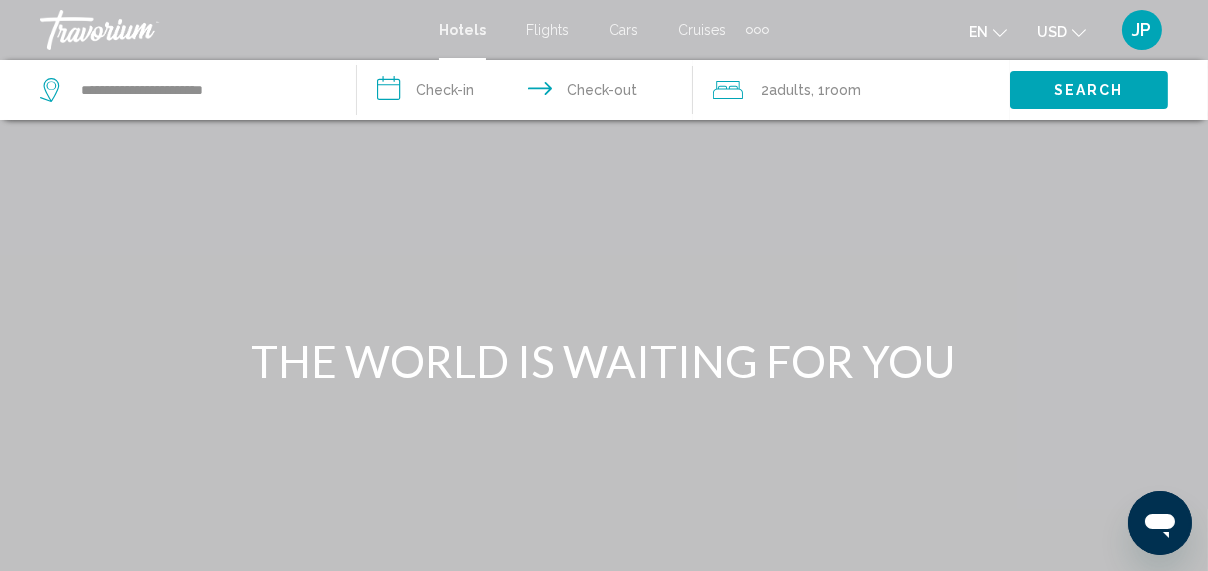 scroll, scrollTop: 0, scrollLeft: 0, axis: both 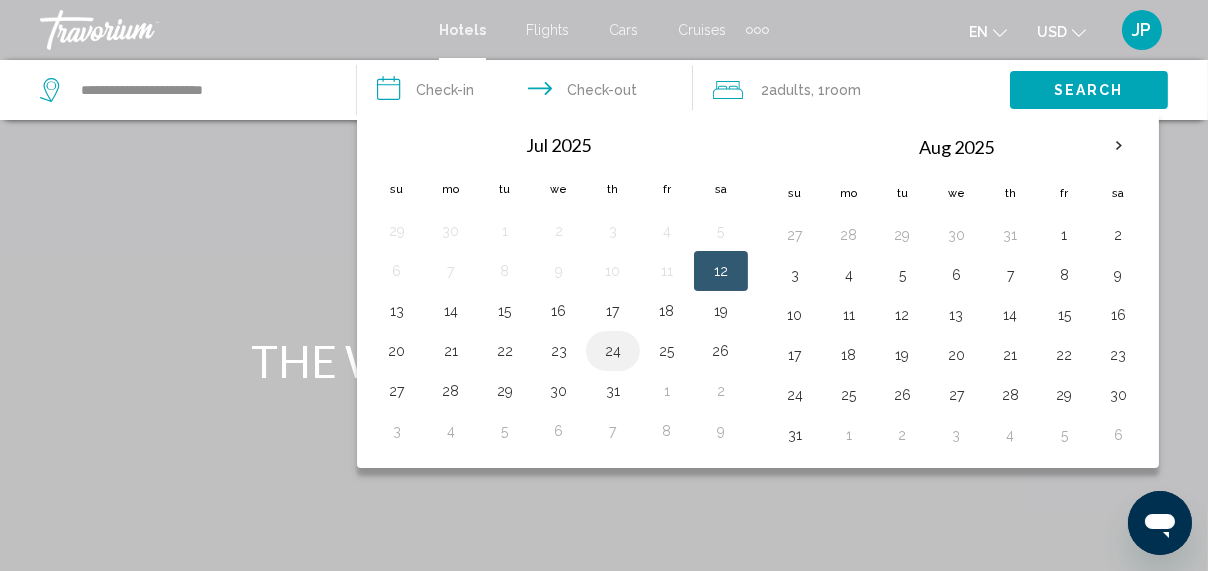 click on "24" at bounding box center (613, 351) 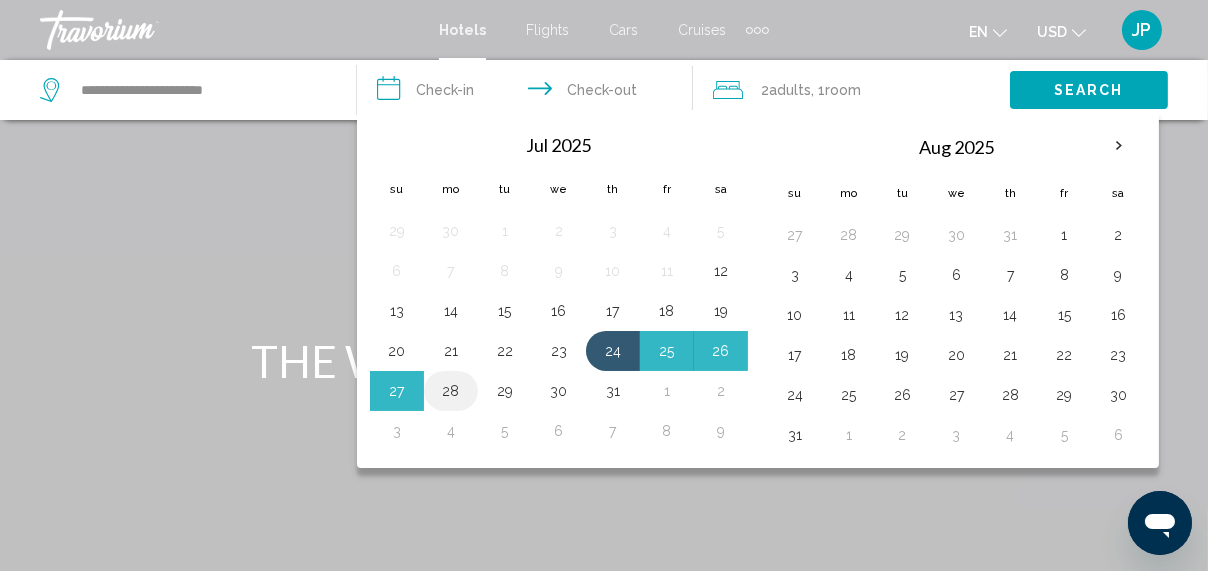 click on "28" at bounding box center (451, 391) 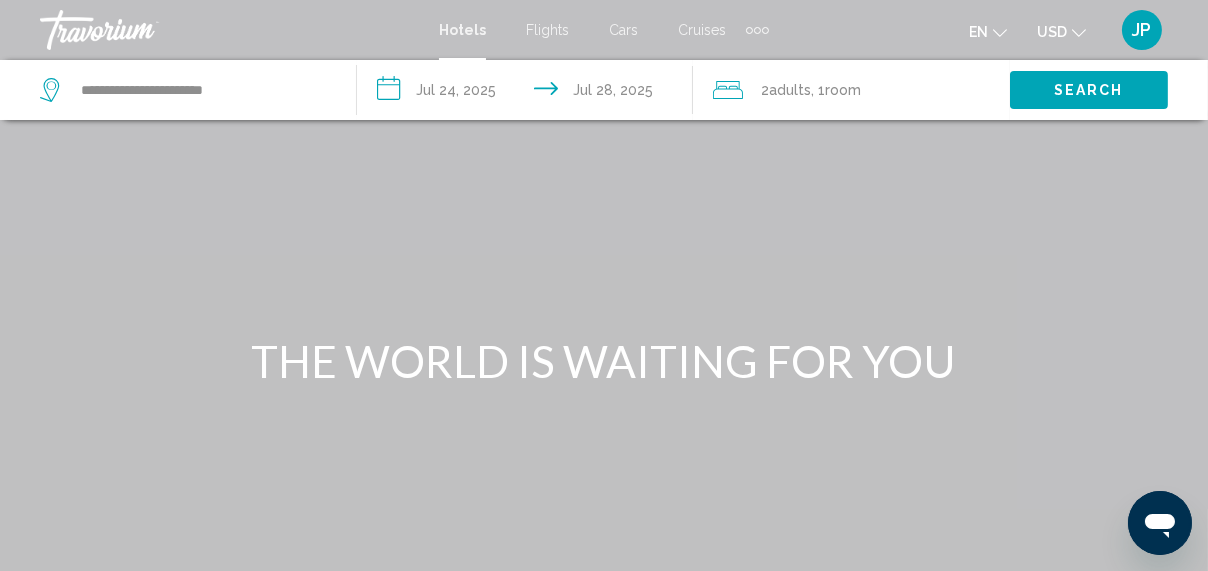type on "**********" 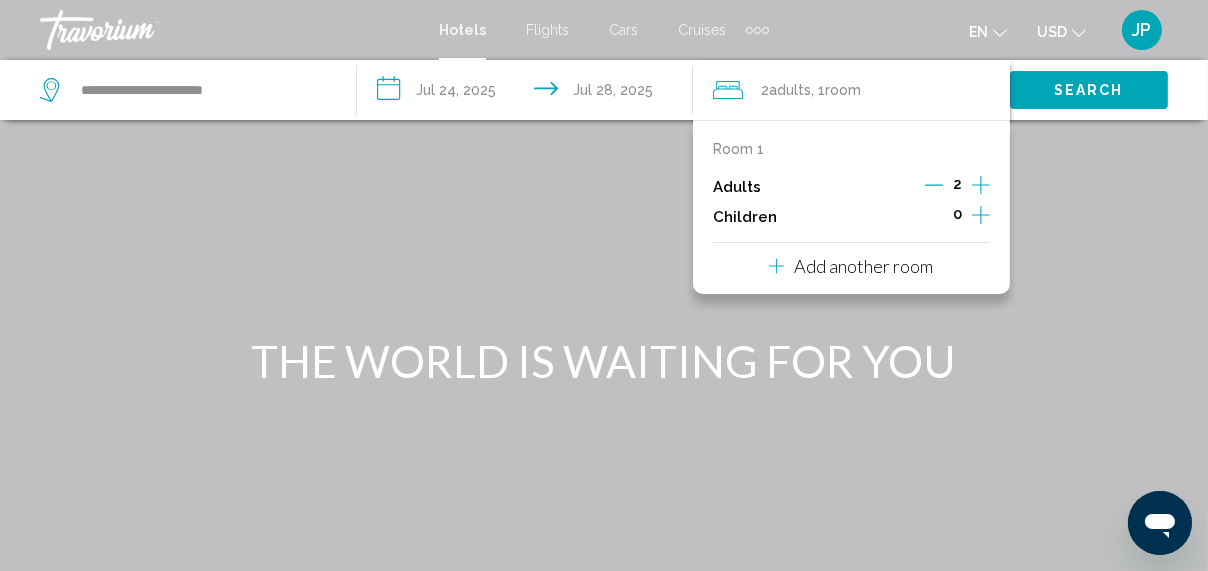 click 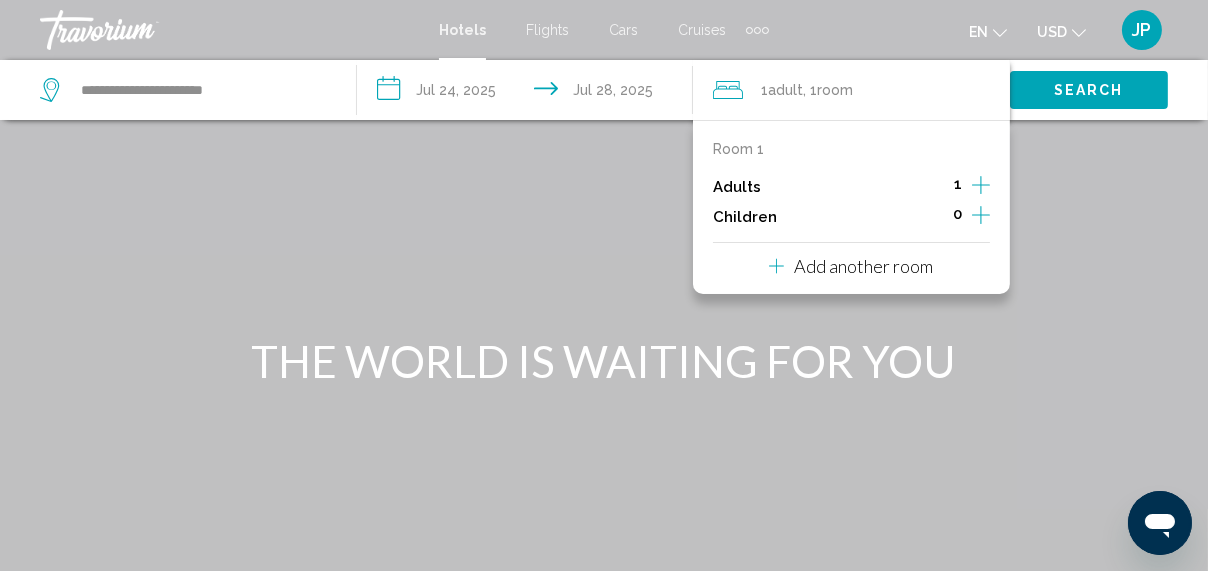 click on "Search" at bounding box center (1089, 91) 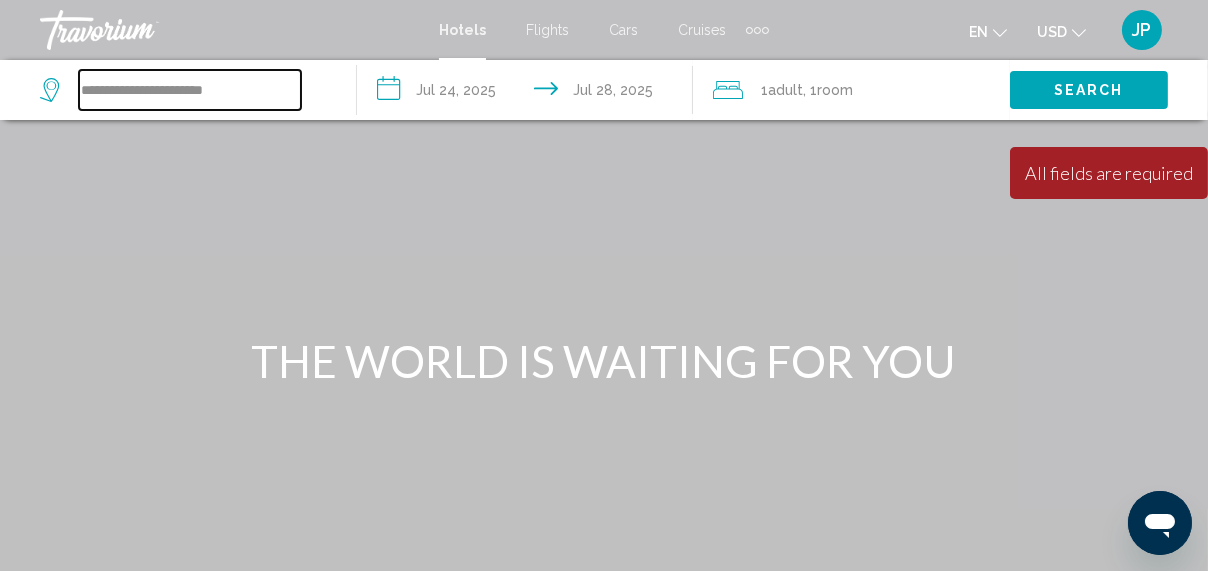 click on "**********" at bounding box center [190, 90] 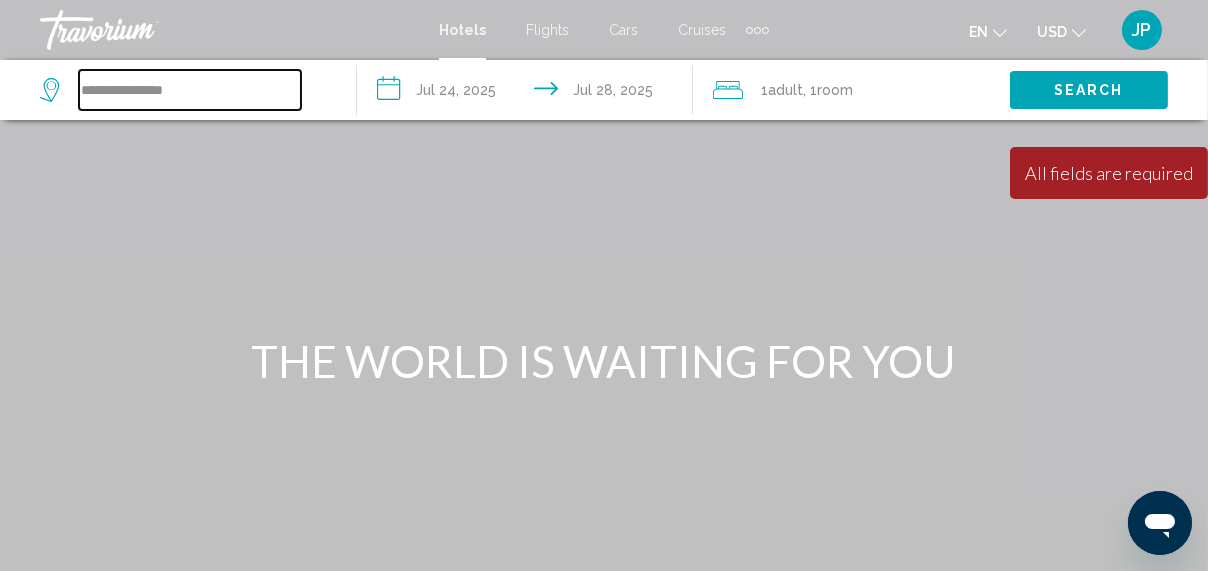 scroll, scrollTop: 0, scrollLeft: 0, axis: both 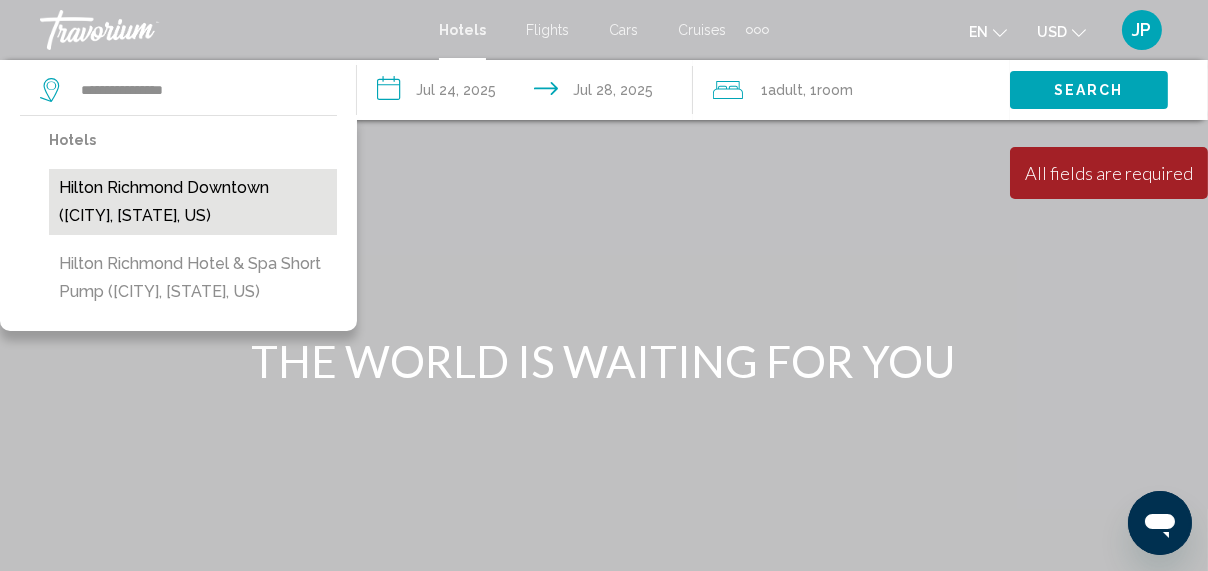 click on "Hilton Richmond Downtown (Richmond, VA, US)" at bounding box center [193, 202] 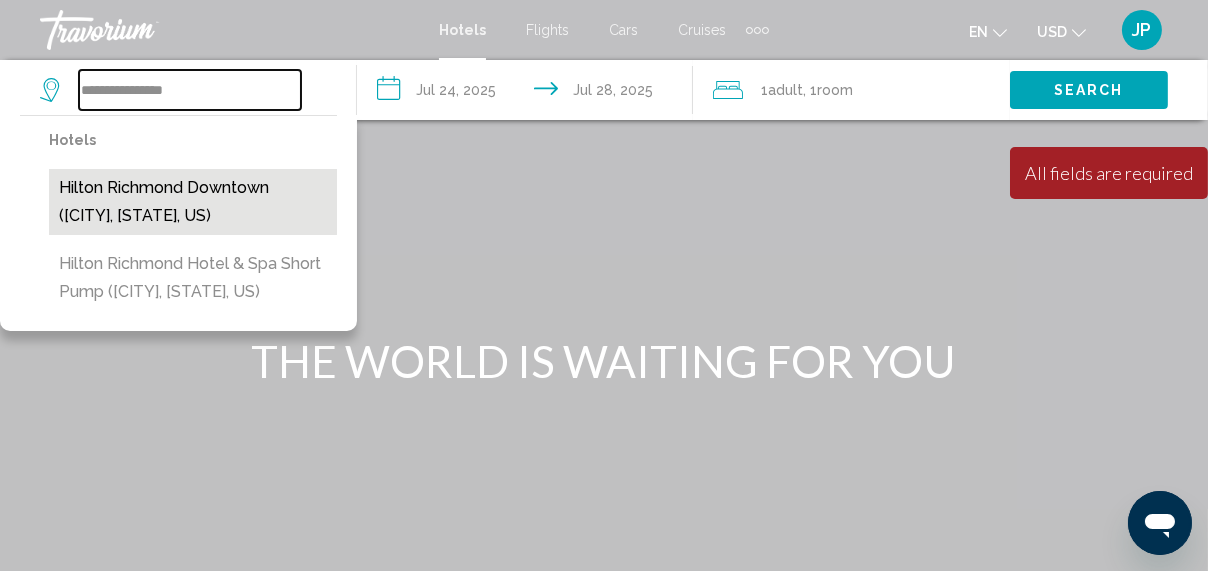 type on "**********" 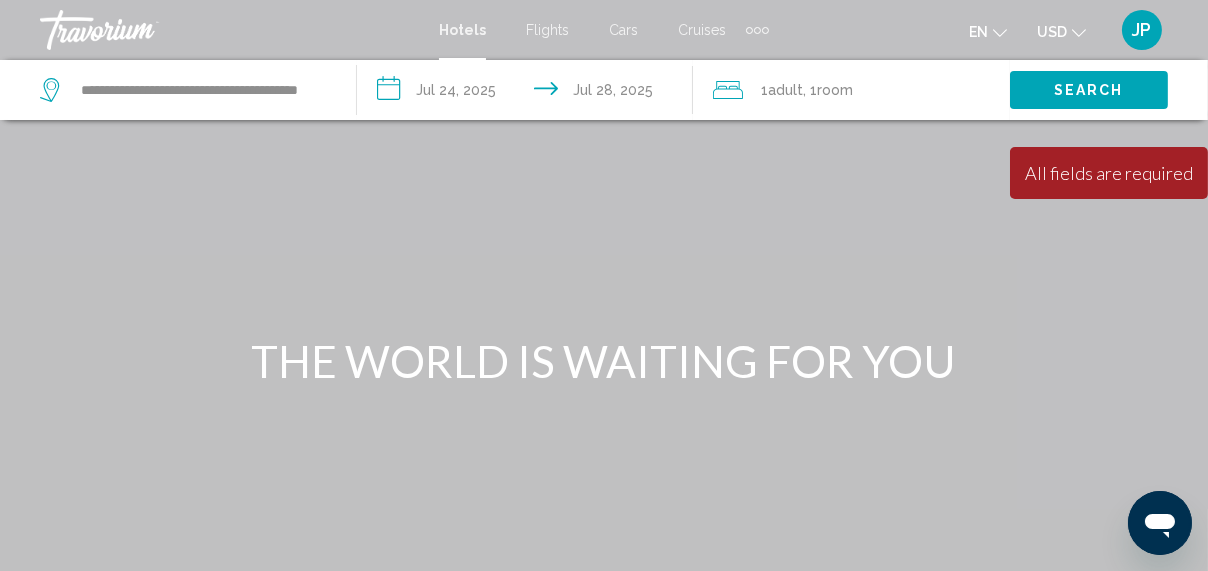 click on "Search" at bounding box center (1089, 91) 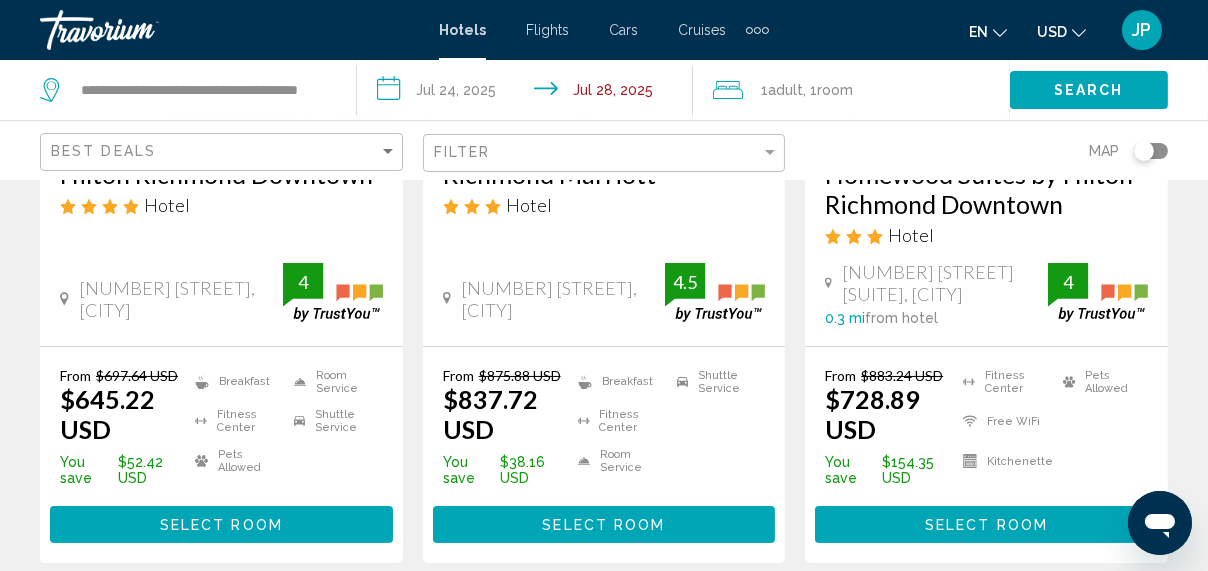 scroll, scrollTop: 422, scrollLeft: 0, axis: vertical 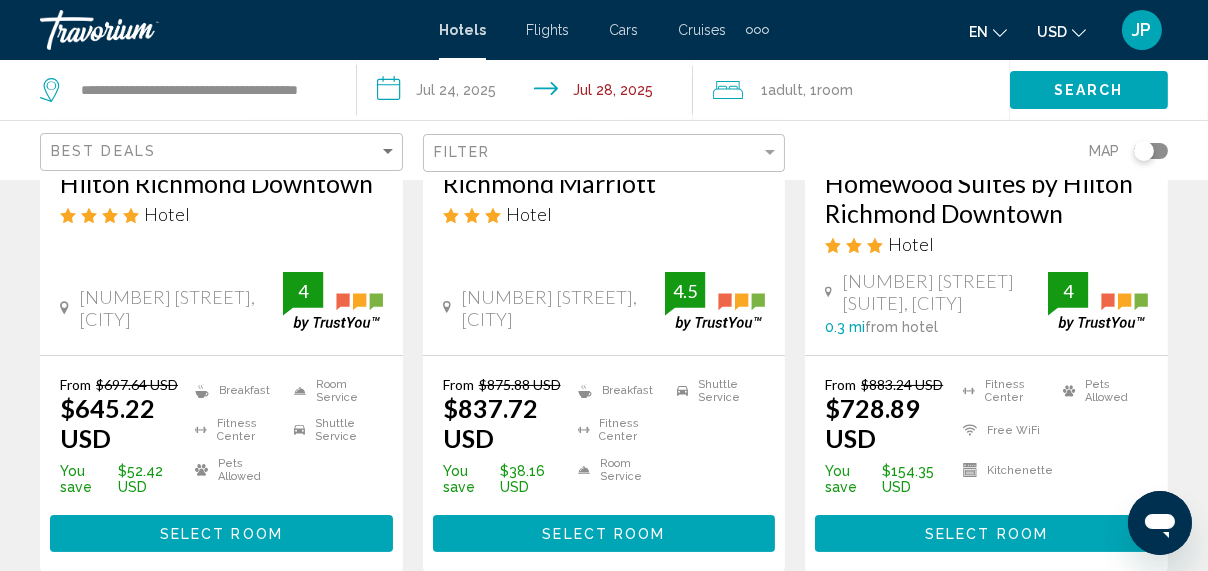click on "Best Deals" 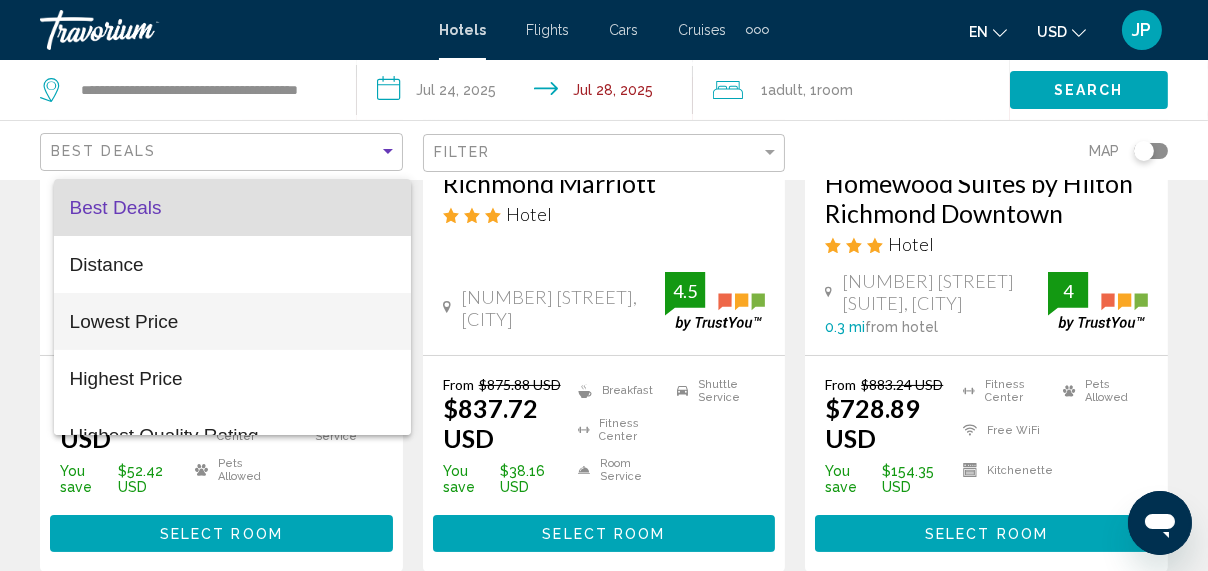 click on "Lowest Price" at bounding box center (232, 321) 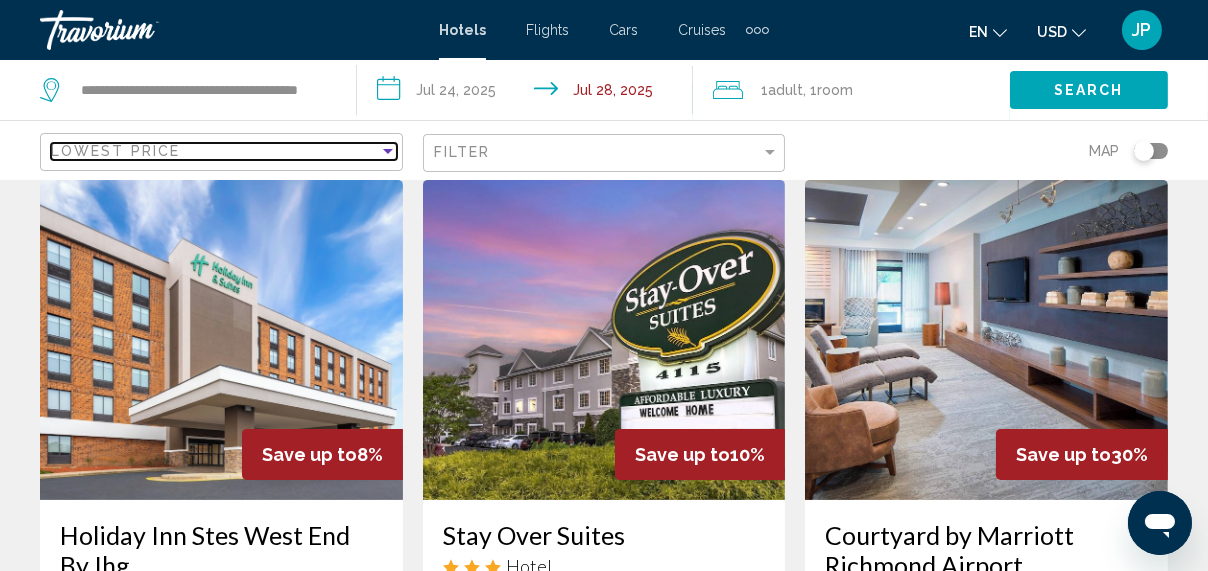 scroll, scrollTop: 845, scrollLeft: 0, axis: vertical 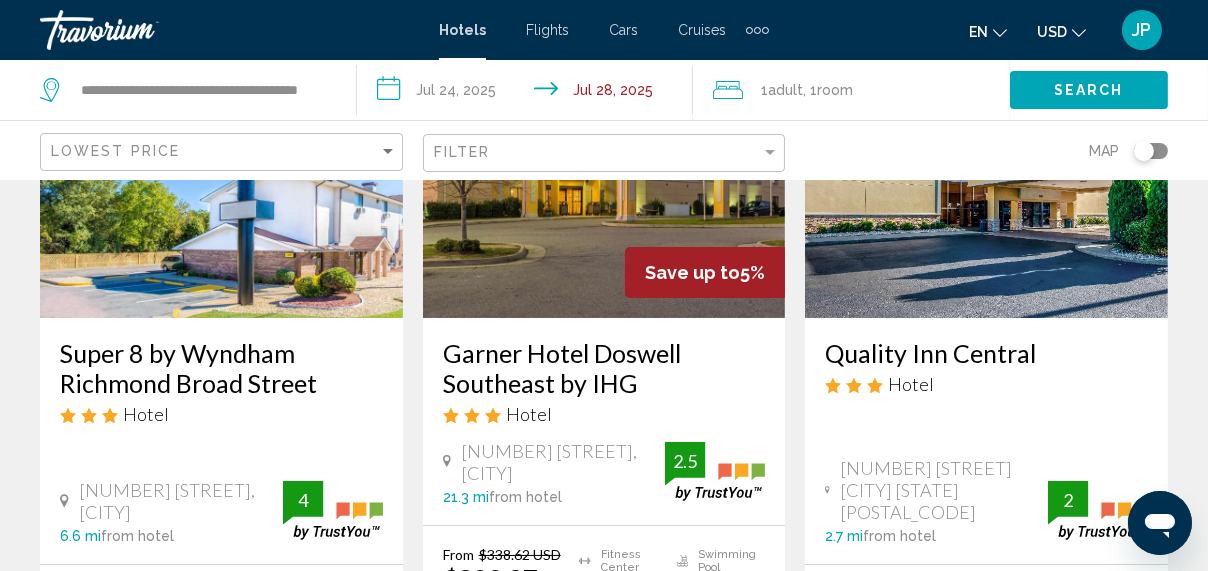 click at bounding box center [604, 158] 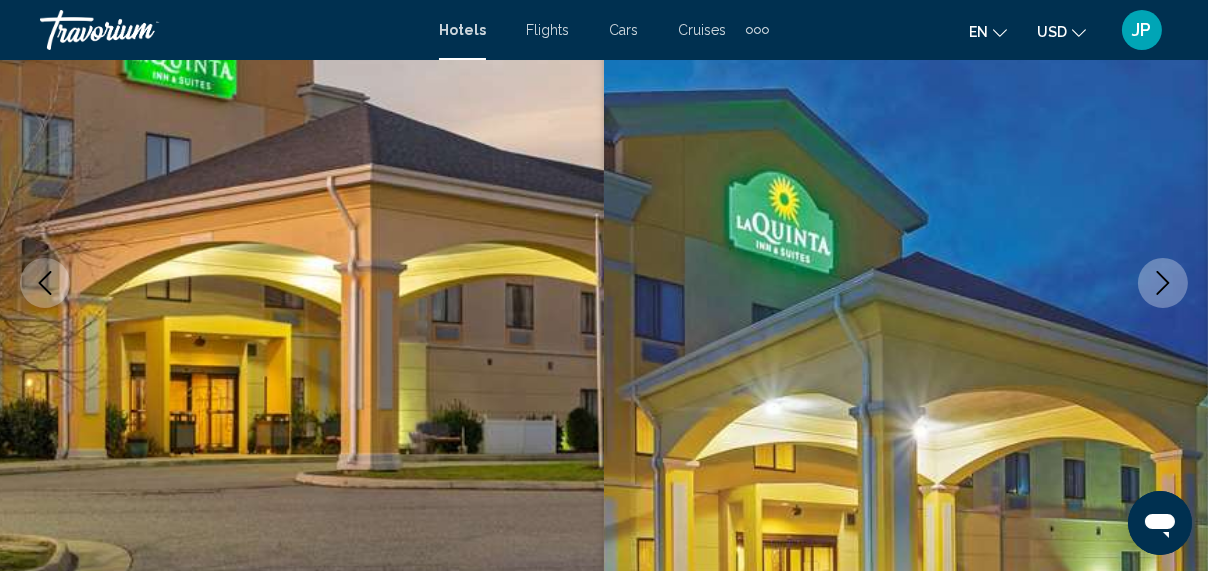 scroll, scrollTop: 450, scrollLeft: 0, axis: vertical 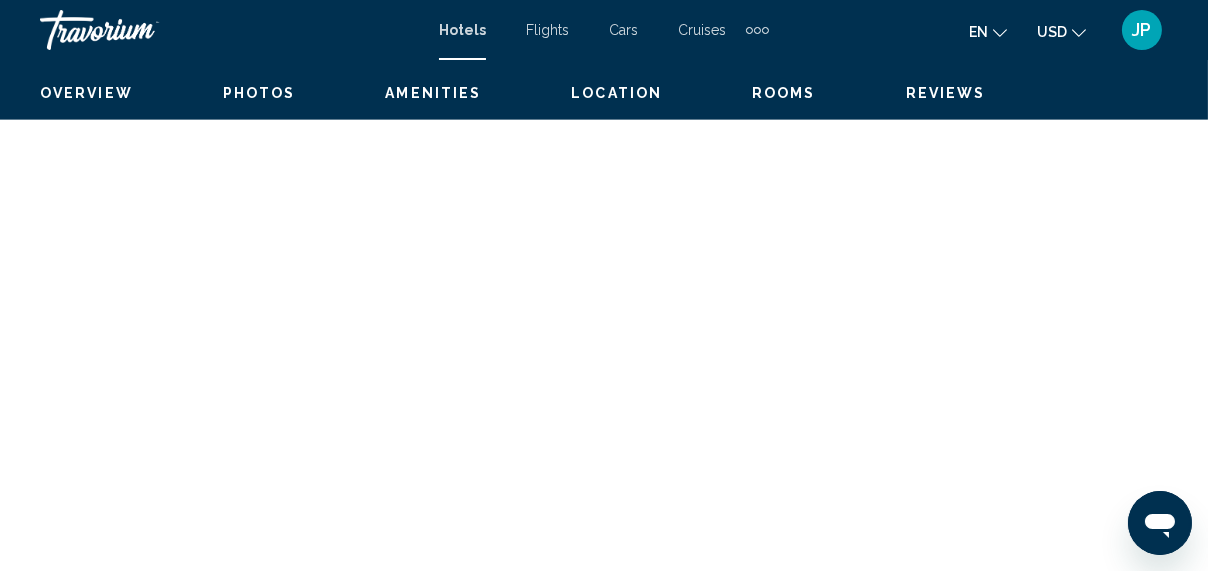 click on "Check Availability" at bounding box center (976, -1069) 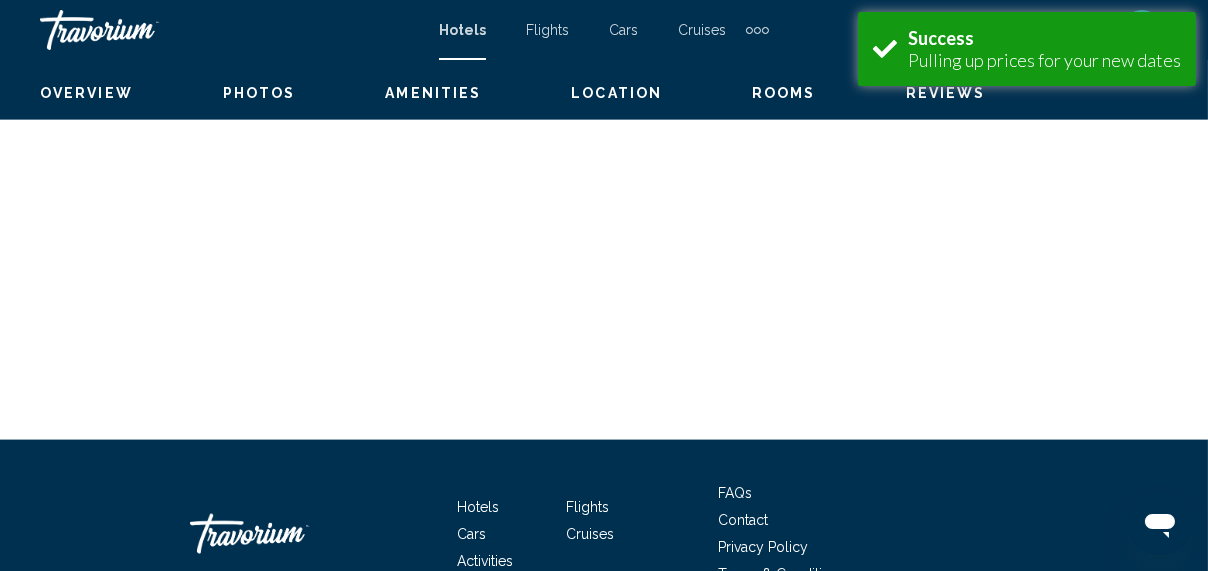 scroll, scrollTop: 4316, scrollLeft: 0, axis: vertical 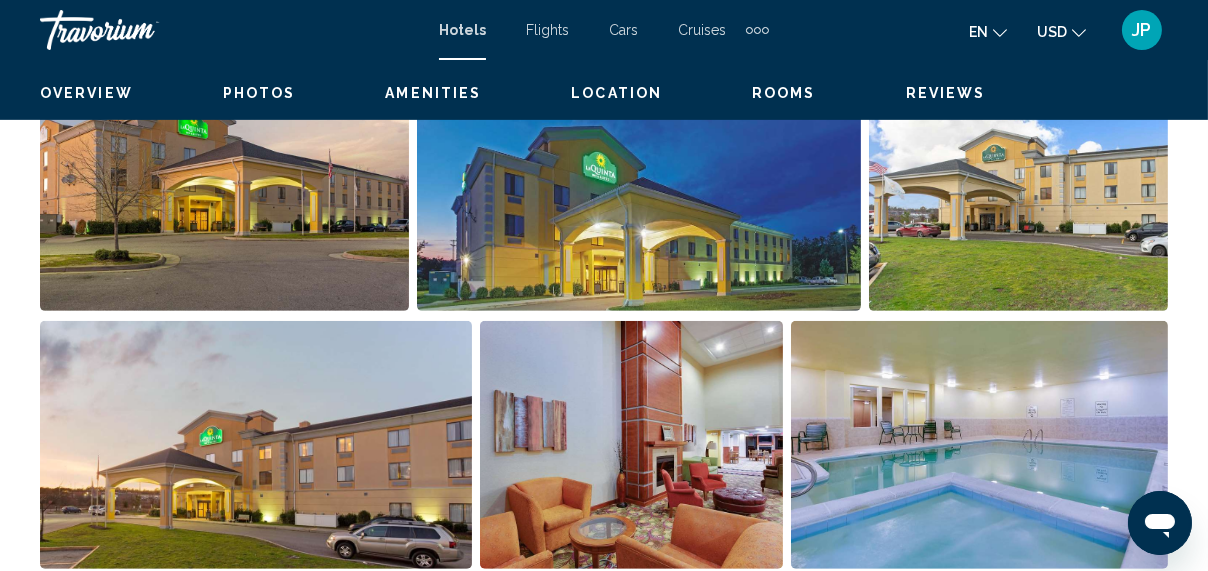 drag, startPoint x: 246, startPoint y: 216, endPoint x: 665, endPoint y: 221, distance: 419.02985 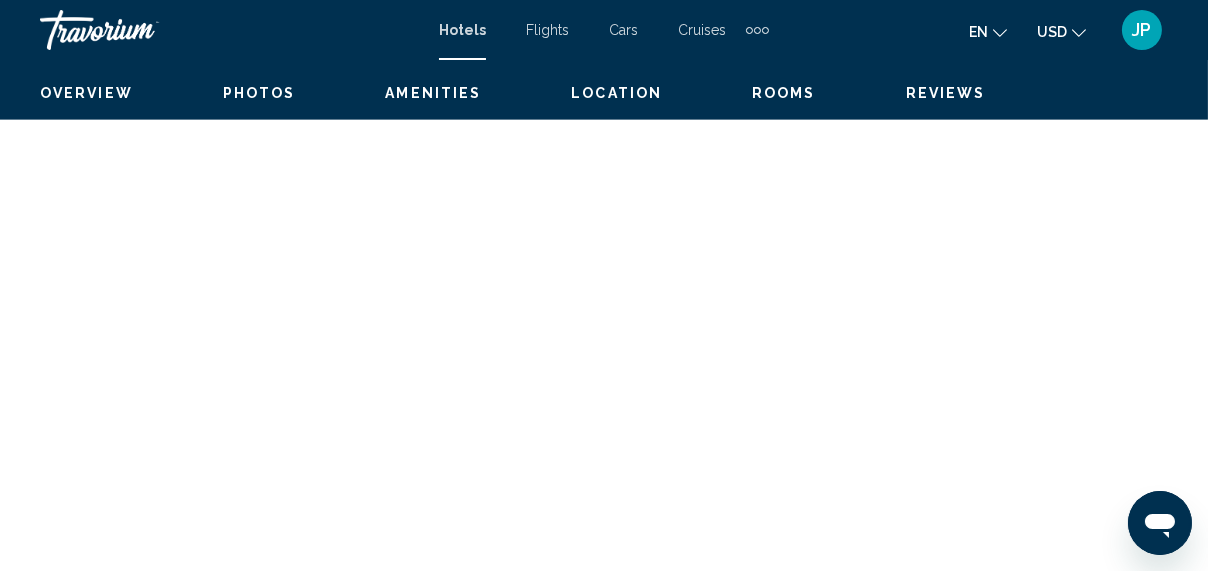 scroll, scrollTop: 4209, scrollLeft: 0, axis: vertical 